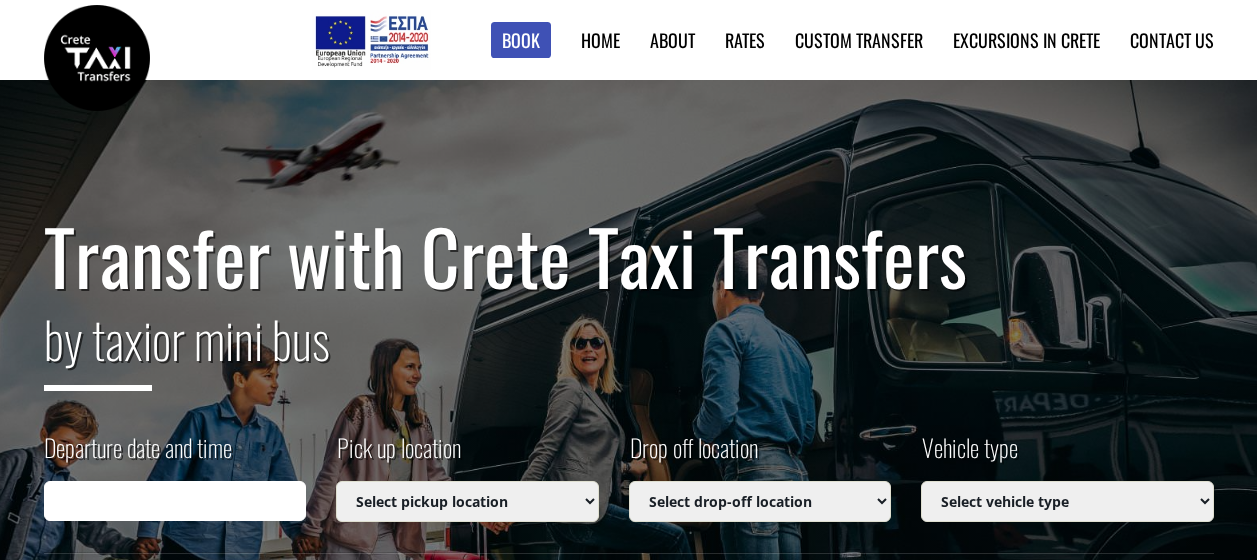 scroll, scrollTop: 0, scrollLeft: 0, axis: both 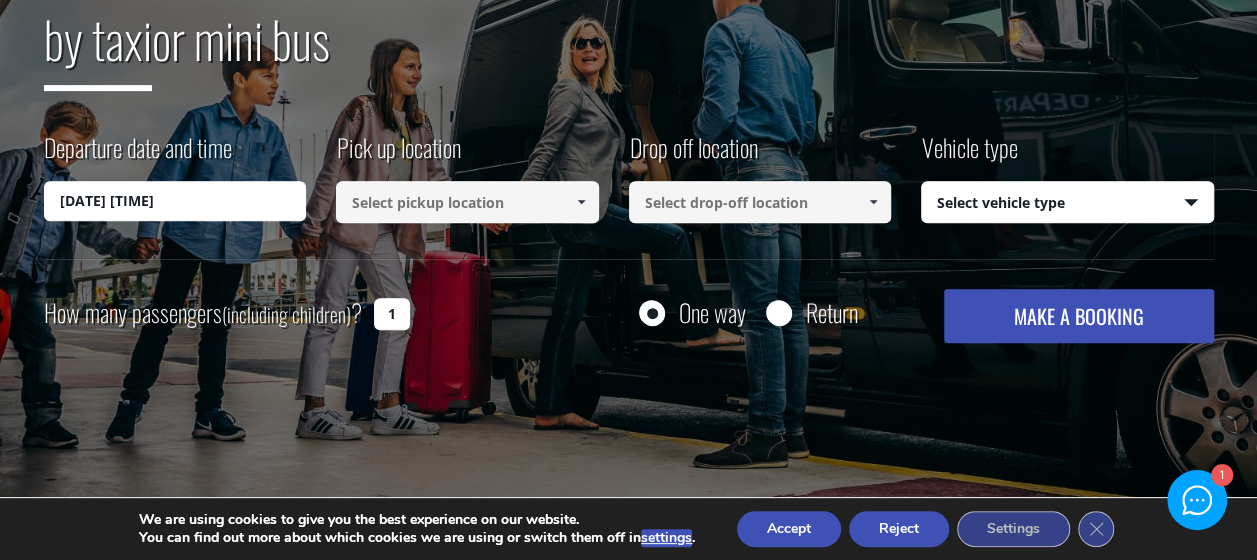 click on "[DATE] [TIME]" at bounding box center (175, 201) 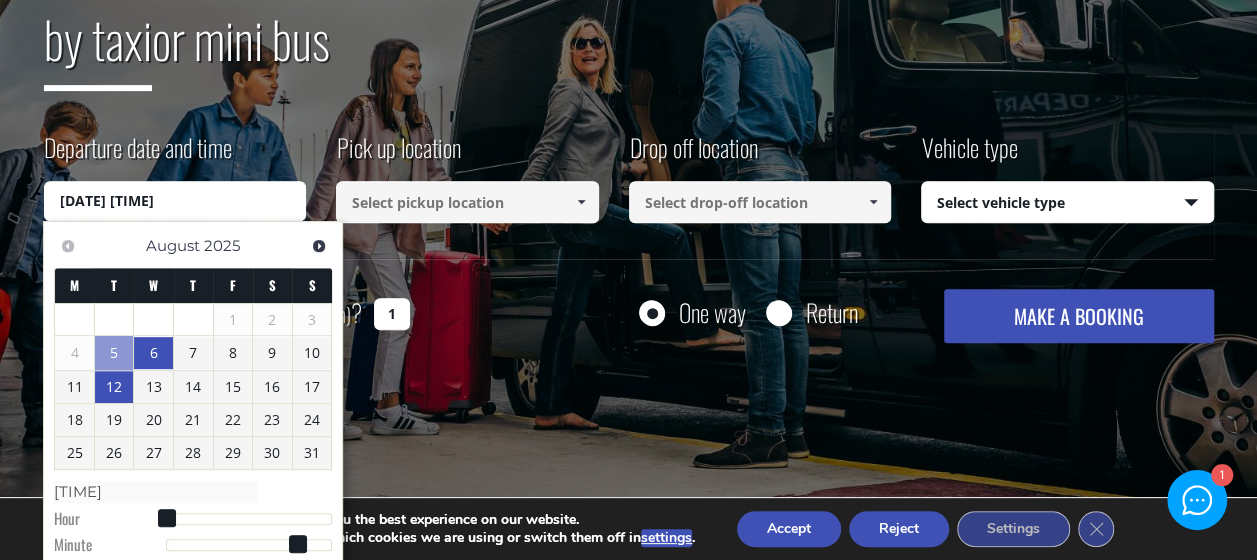 click on "12" at bounding box center [114, 387] 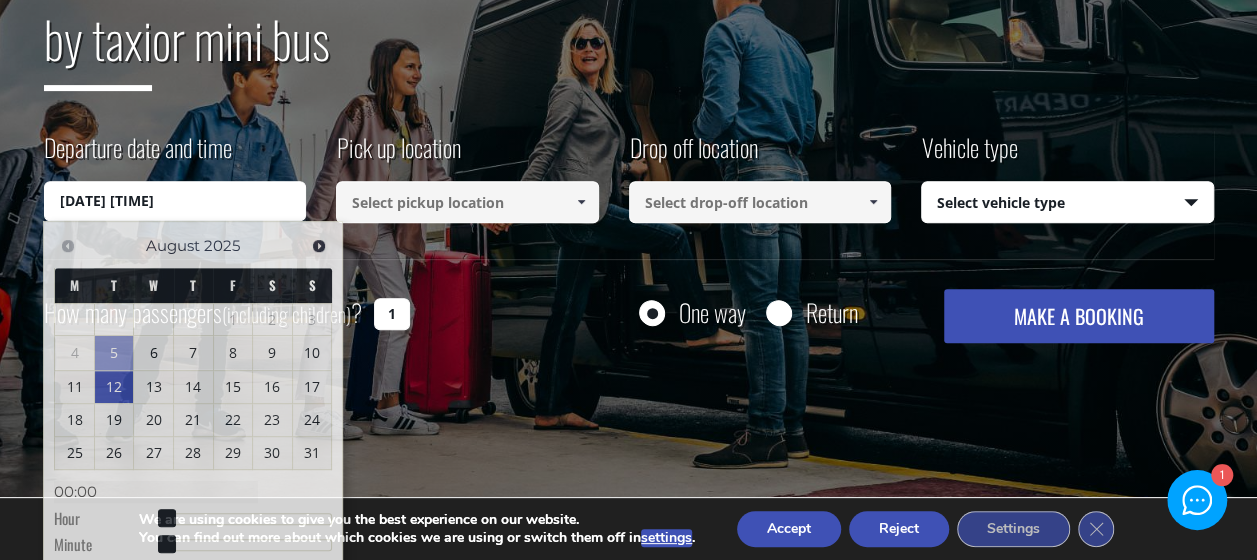 click at bounding box center [467, 202] 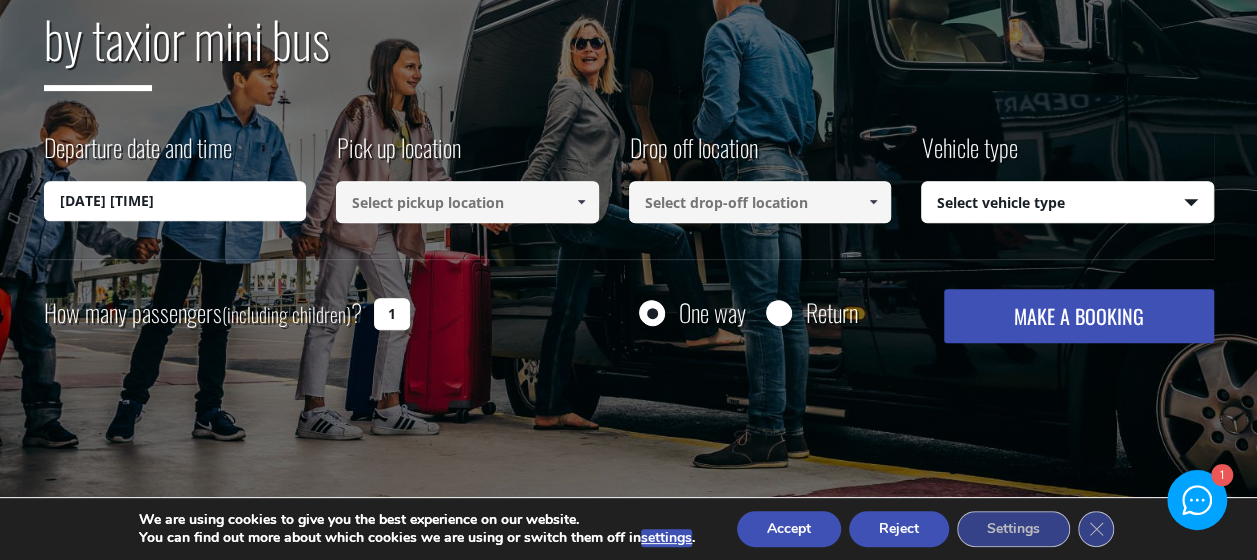 click at bounding box center (580, 202) 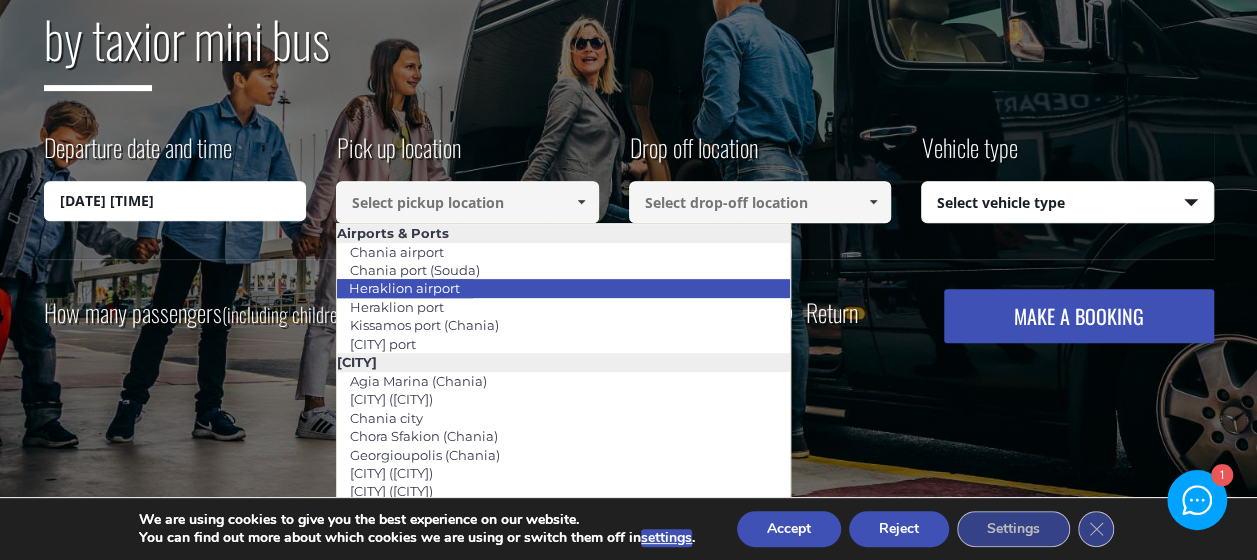 click on "Heraklion airport" at bounding box center (404, 288) 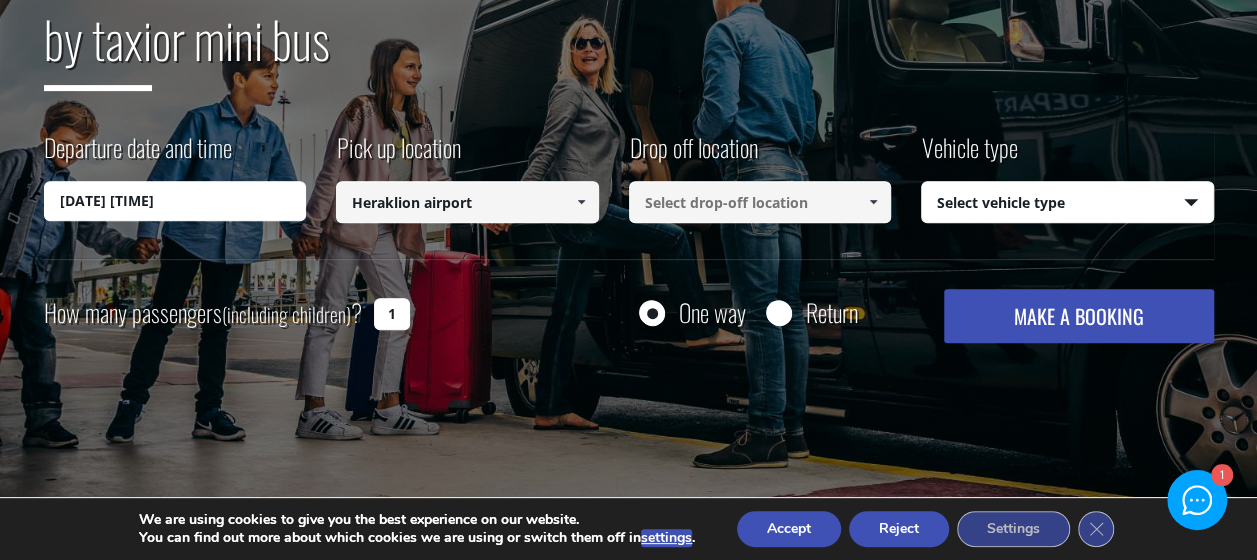 click on "[DATE] [TIME]" at bounding box center [175, 201] 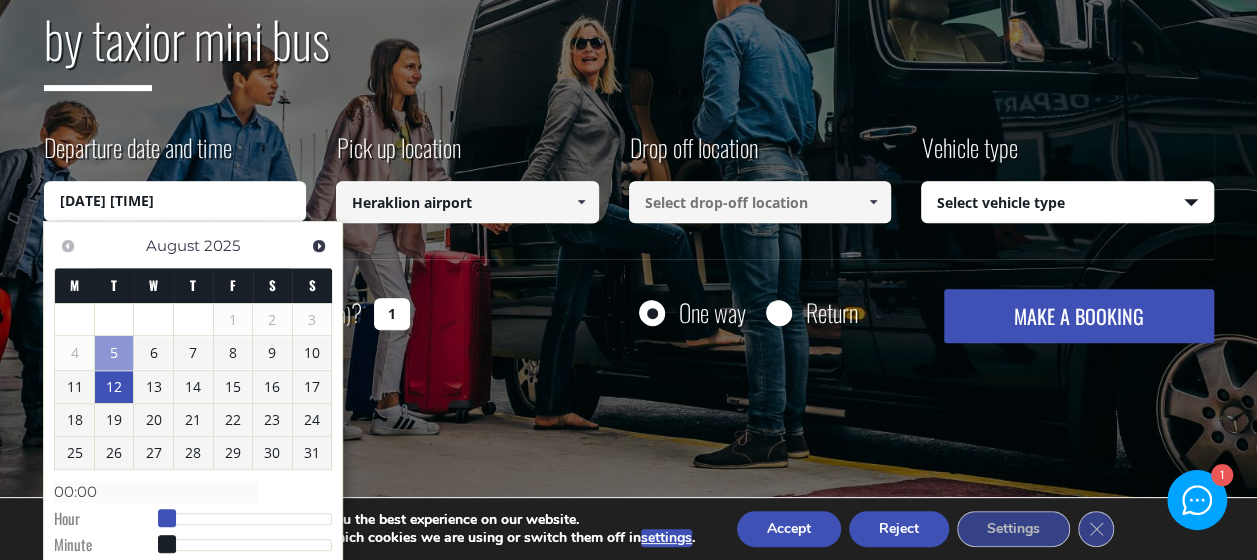 type on "[DATE] [TIME]" 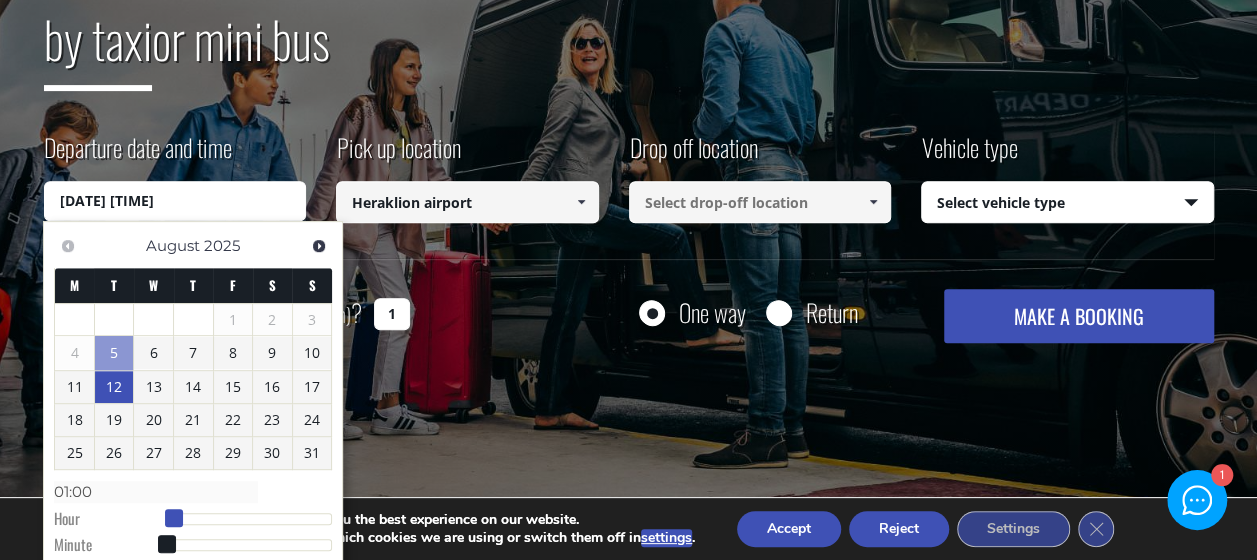 type on "[DATE] [TIME]" 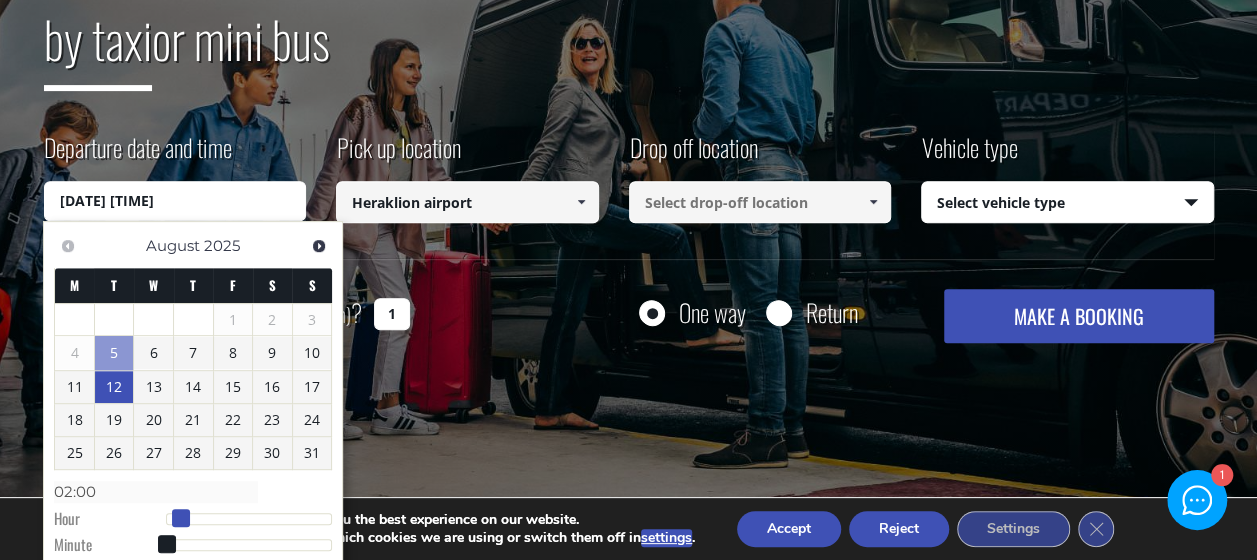type on "[DATE] [TIME]" 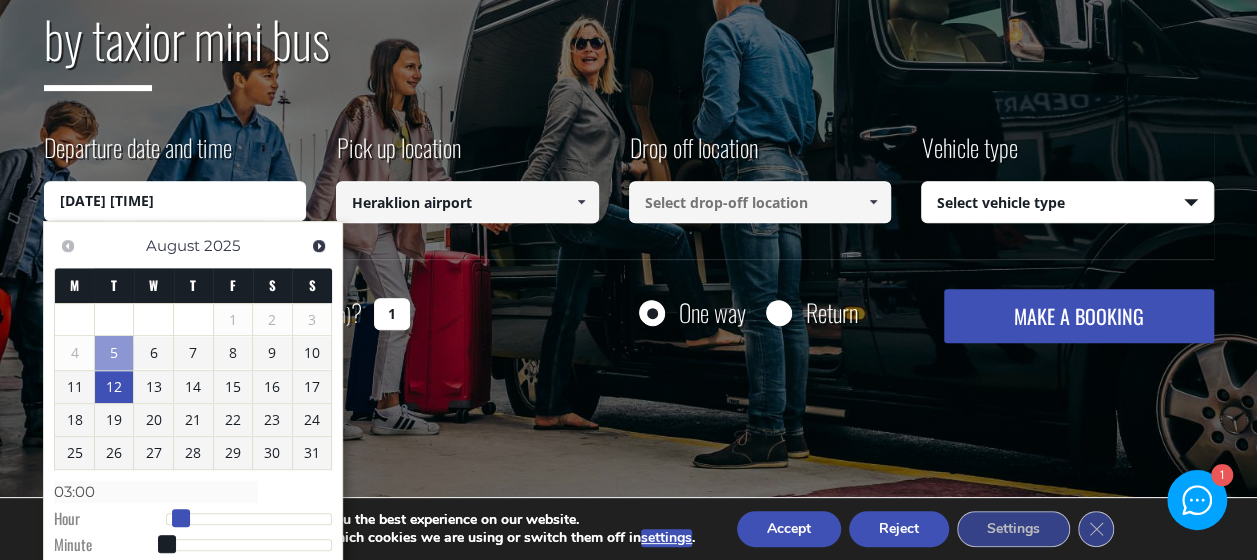 type on "[DATE] [TIME]" 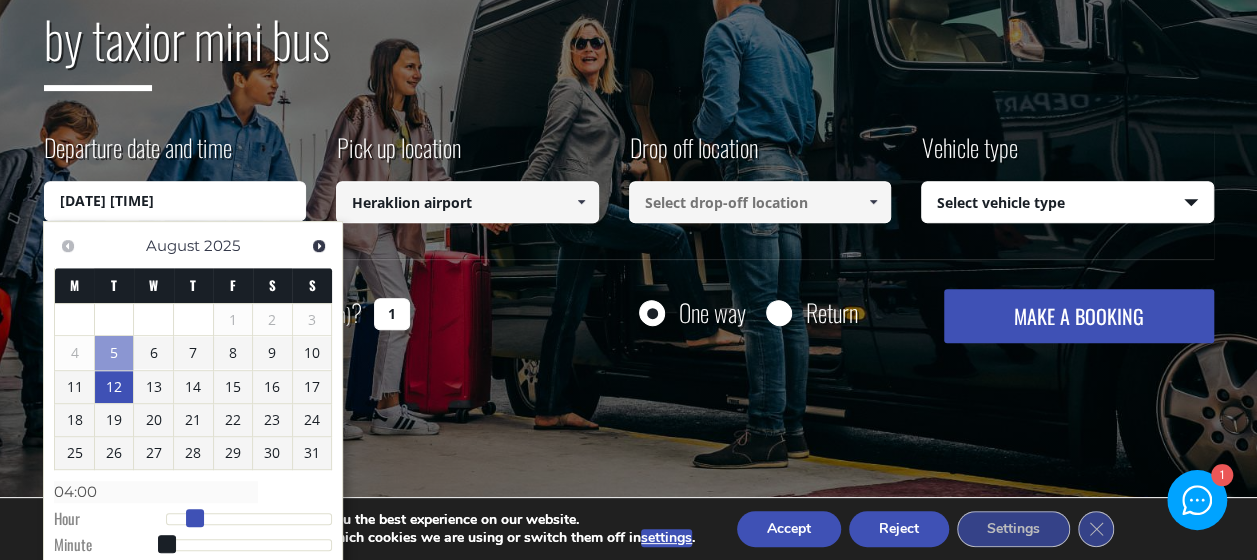 type on "[DATE] [TIME]" 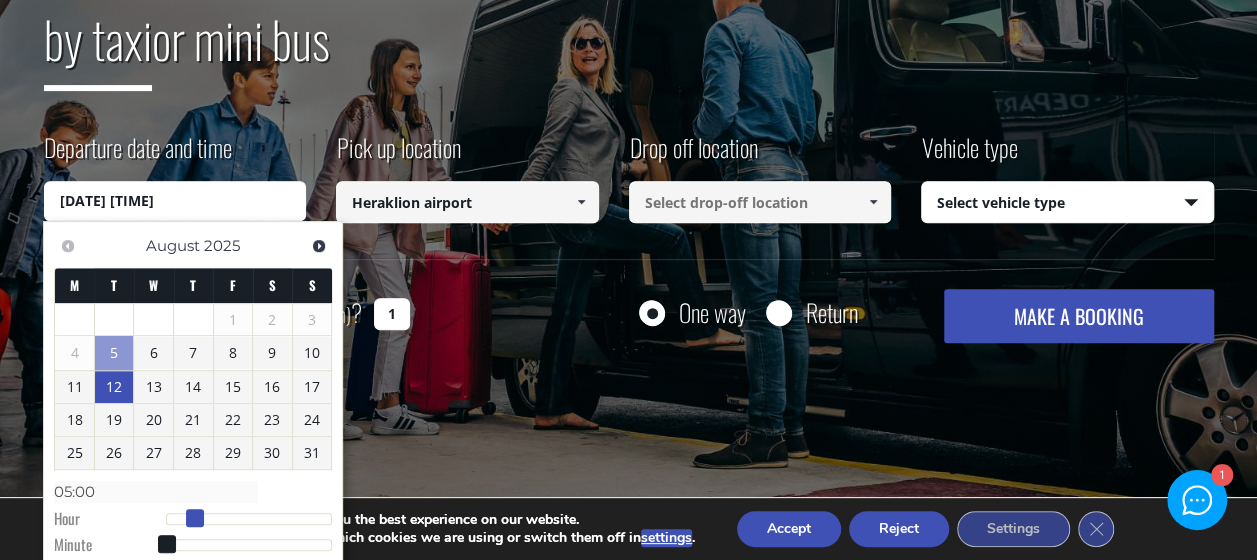 type on "[DATE] [TIME]" 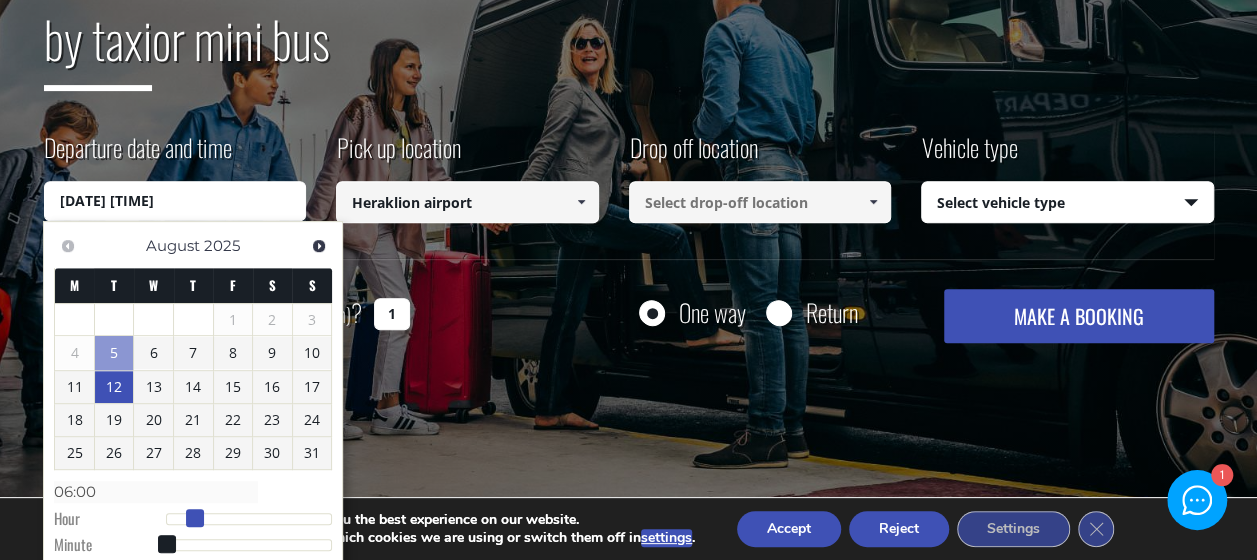 type on "[DATE] [TIME]" 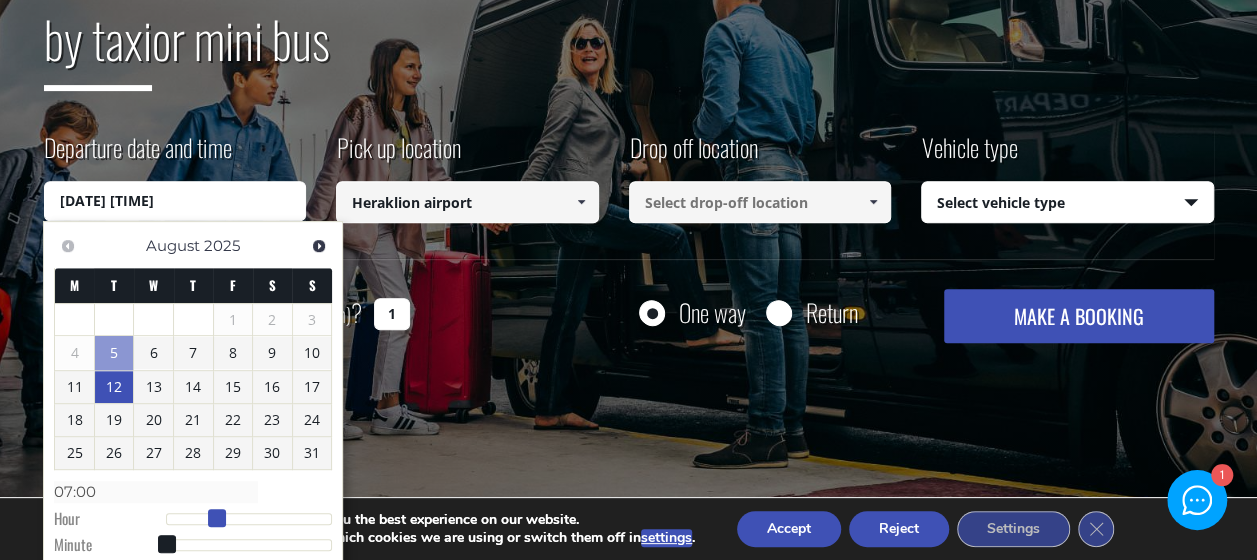 type on "[DATE] [TIME]" 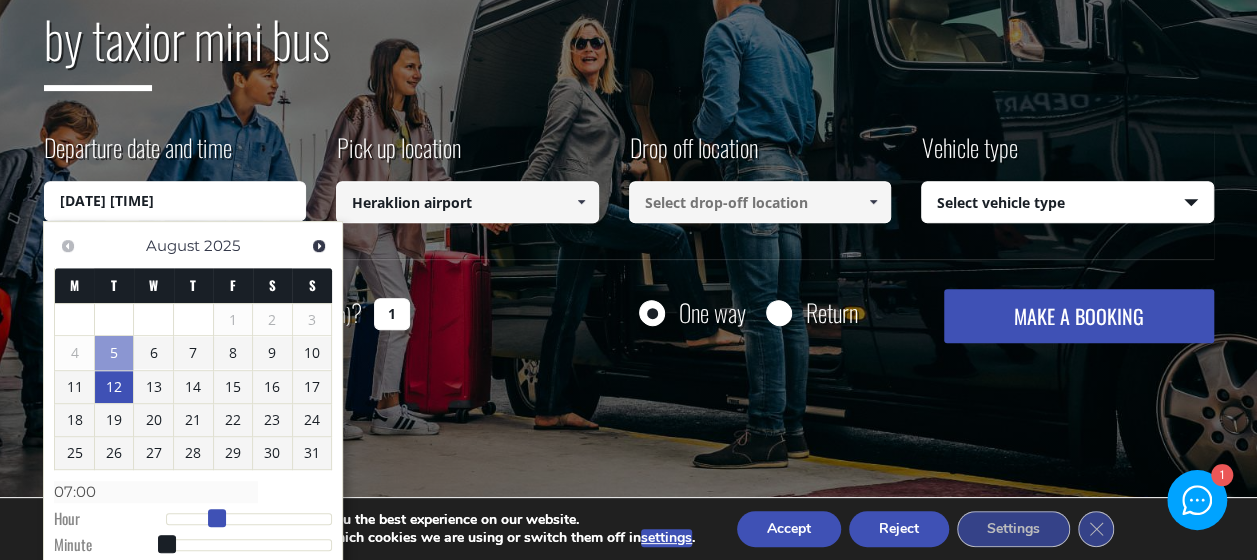 type on "08:00" 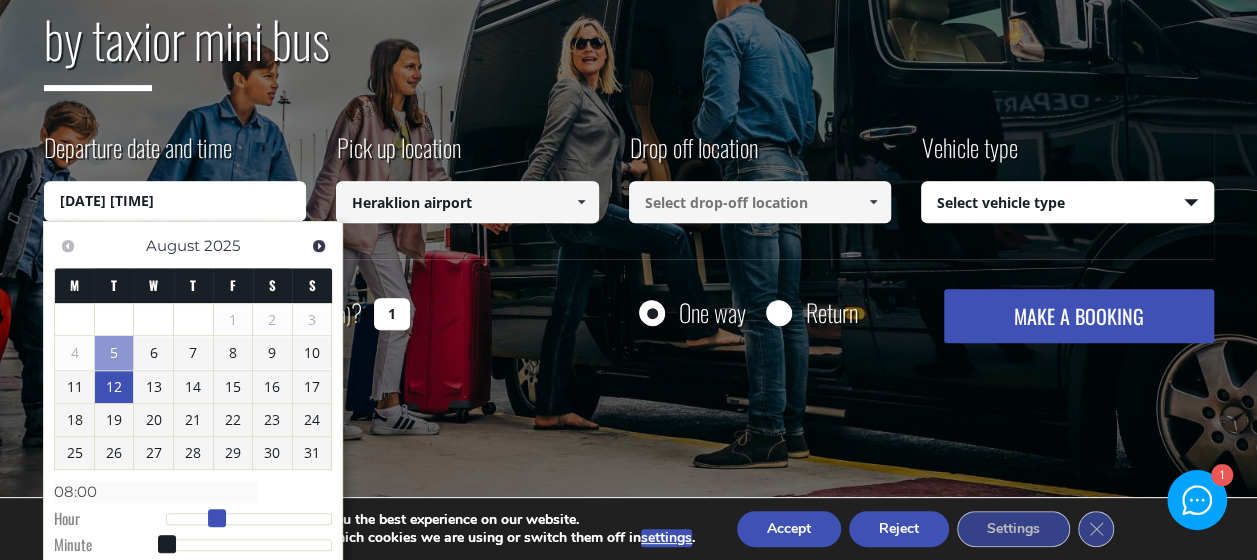 type on "[DATE] [TIME]" 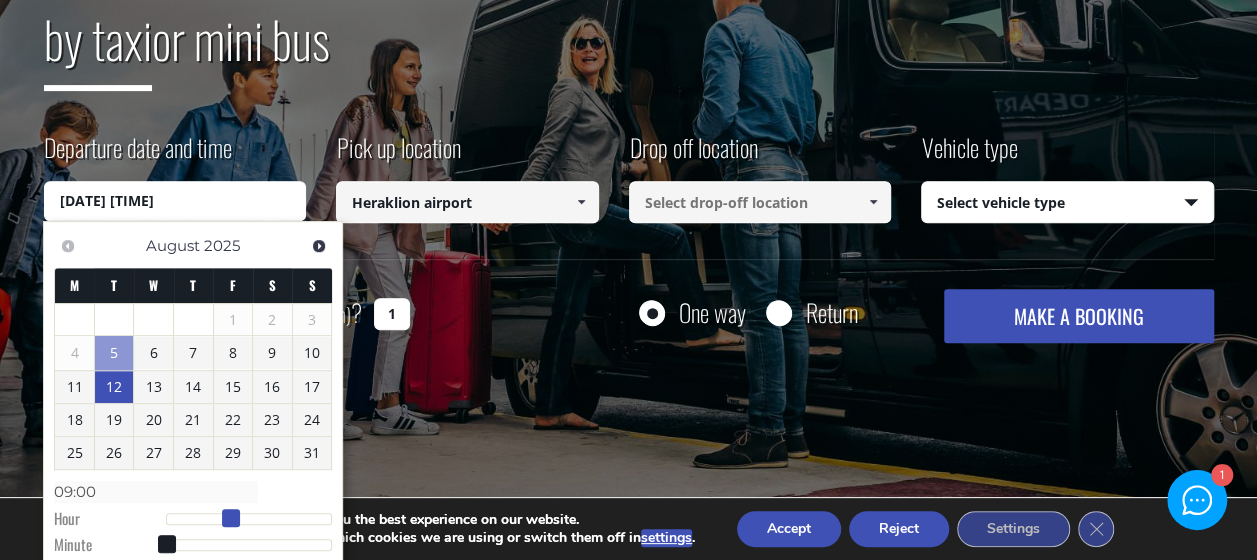 drag, startPoint x: 168, startPoint y: 514, endPoint x: 234, endPoint y: 507, distance: 66.37017 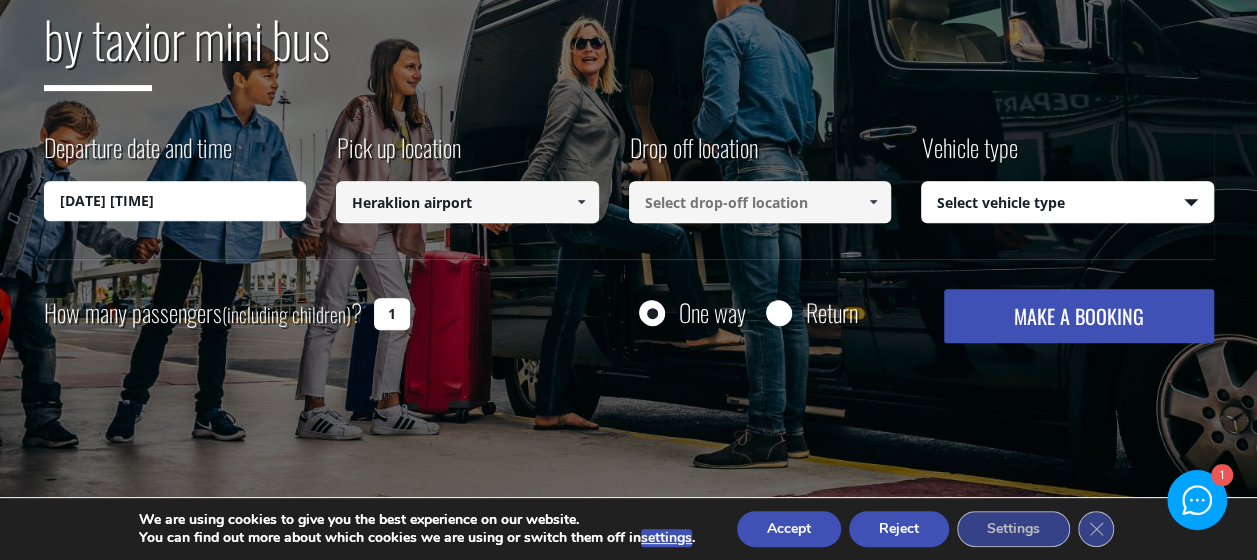 click on "Transfer with [BRAND] by taxi or mini bus Departure date and time [DATE] [TIME] Pick up location Select pickup location Select pickup location [CITY] airport [CITY] port (Souda) [CITY] airport [CITY] port [CITY] port ( [CITY] ) [CITY] port [CITY] Marina ( [CITY] ) [CITY] city [CITY] Sfakion ( [CITY] ) [CITY] ( [CITY] ) [CITY] ( [CITY] ) [CITY] ( [CITY] ) [CITY] ( [CITY] ) [CITY] ( [CITY] ) [CITY] city [NAME] ( [CITY] city) [NAME] ( [CITY], [CITY] ) [NAME] ( [CITY], [CITY] ) [NAME] ( [CITY] city) [NAME] ( [CITY], [CITY] ) [NAME] ( [CITY] ) [NAME] ( [CITY], [CITY] ) [NAME] ( [CITY], [CITY] ) [NAME] ( [CITY], [CITY] ) [NAME] ( [CITY] city) [NAME] ( [CITY], [CITY] ) [NAME] ( [CITY], [CITY] ) [NAME] ( [CITY], [CITY] ) [NAME] ( [CITY] city) [CITY] city" at bounding box center (628, 140) 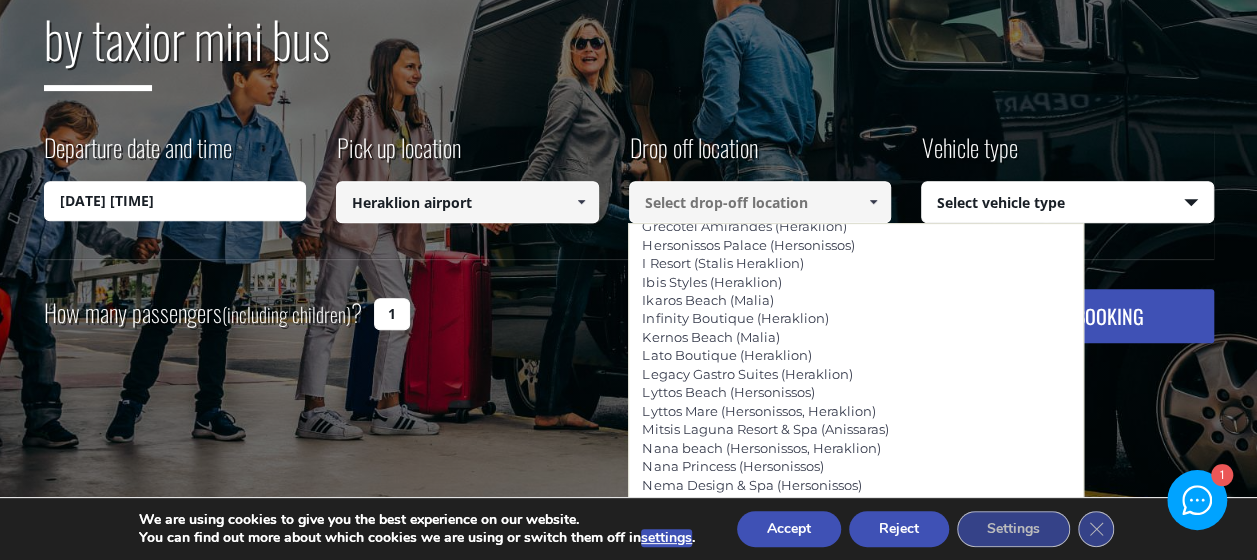 scroll, scrollTop: 1951, scrollLeft: 0, axis: vertical 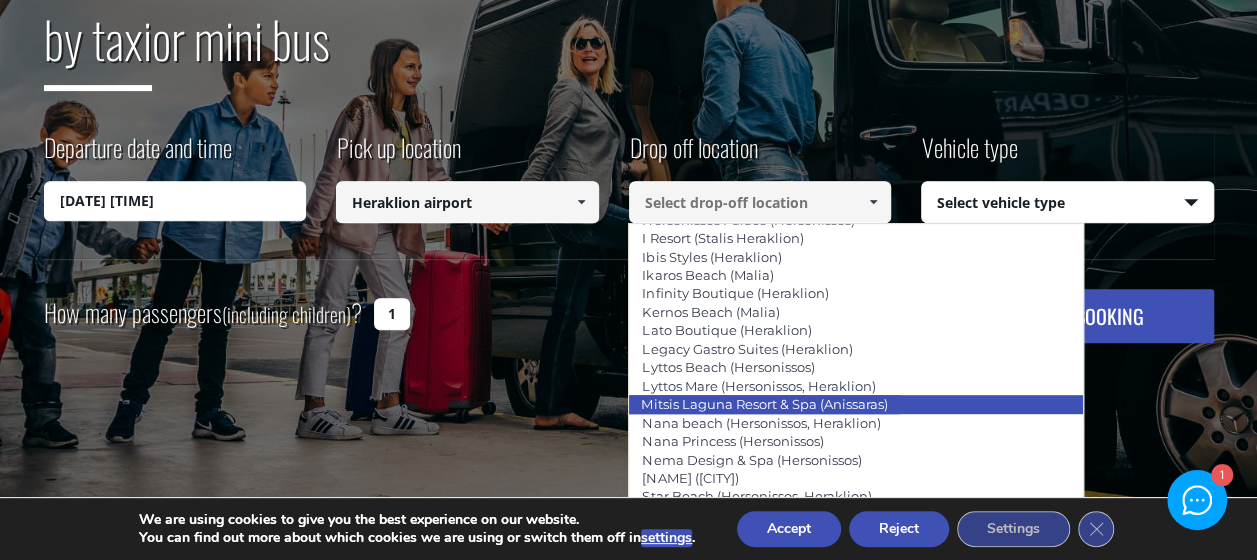 click on "Mitsis Laguna Resort & Spa (Anissaras)" at bounding box center (764, 404) 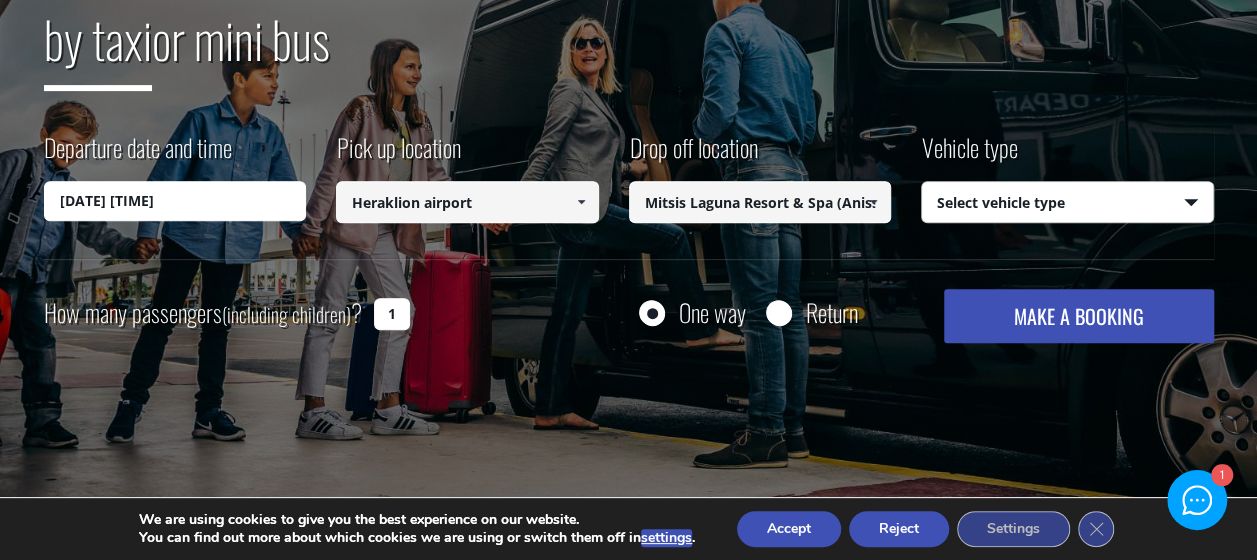 click on "Select vehicle type Taxi (4 passengers) Mercedes E Class Mini Van (7 passengers) Mercedes Vito Mini Bus (10 passengers) Mercedes Sprinter Mini Bus 16 (16 passengers) Mercedes Sprinter" at bounding box center [1067, 203] 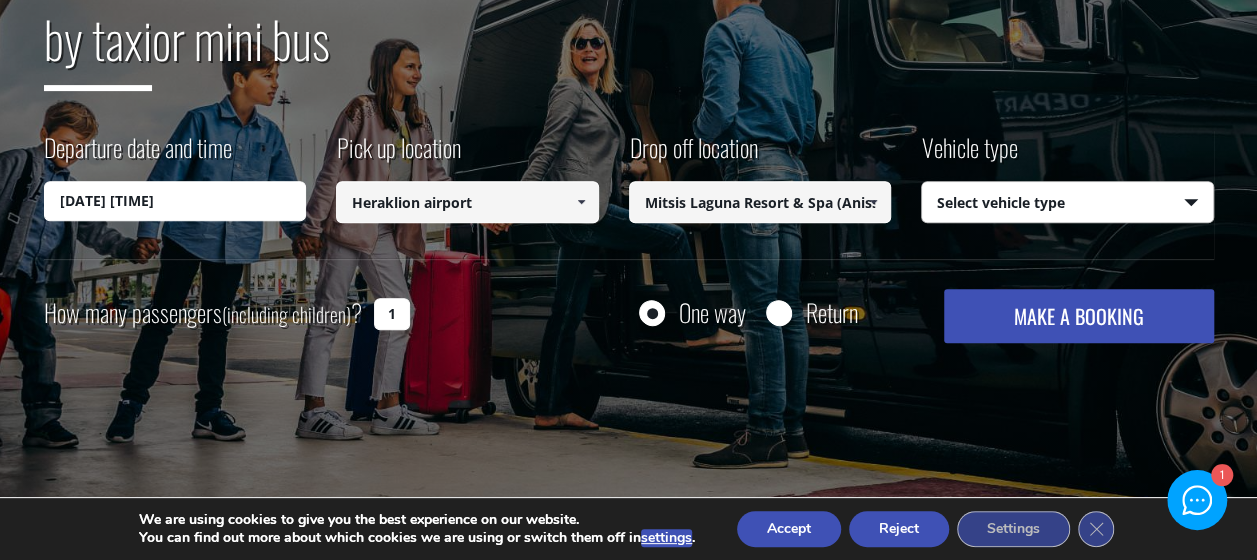 select on "542" 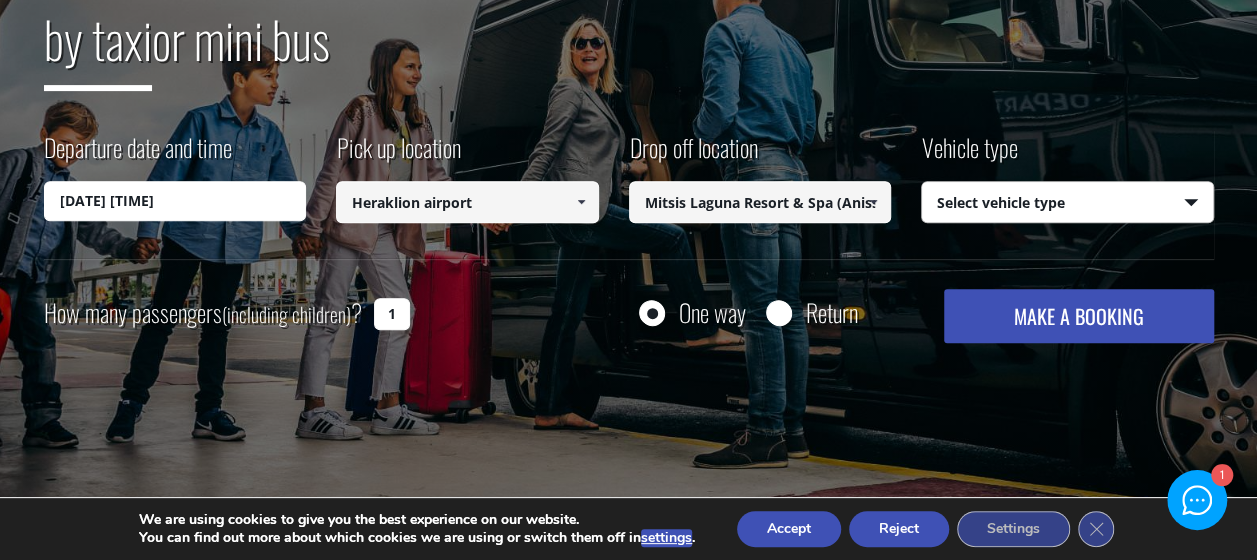 click on "Select vehicle type Taxi (4 passengers) Mercedes E Class Mini Van (7 passengers) Mercedes Vito Mini Bus (10 passengers) Mercedes Sprinter Mini Bus 16 (16 passengers) Mercedes Sprinter" at bounding box center (1067, 203) 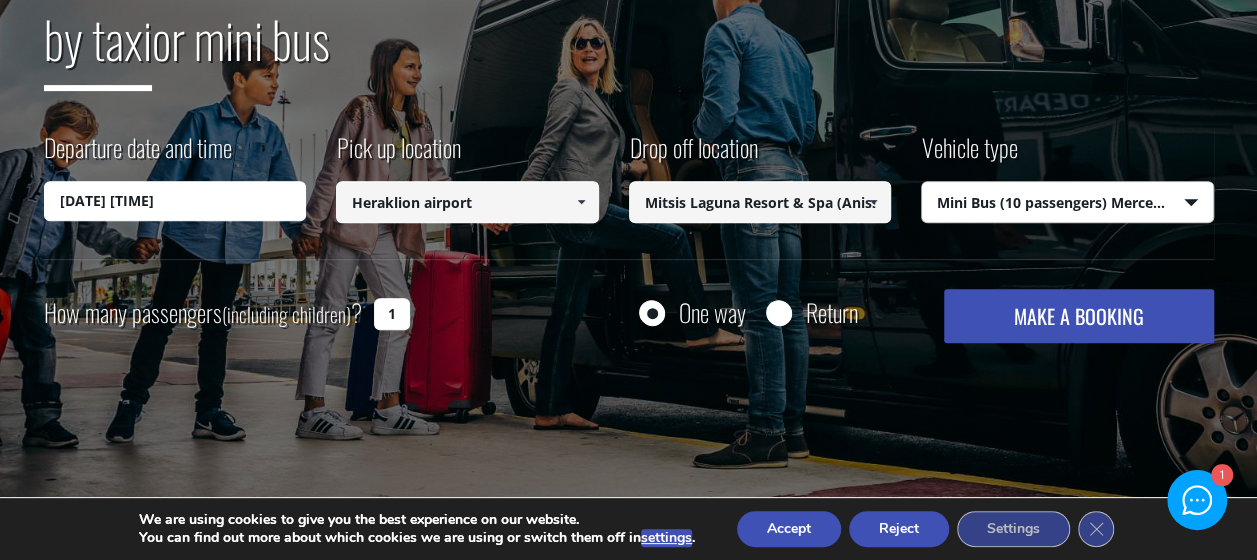click on "1" at bounding box center [392, 314] 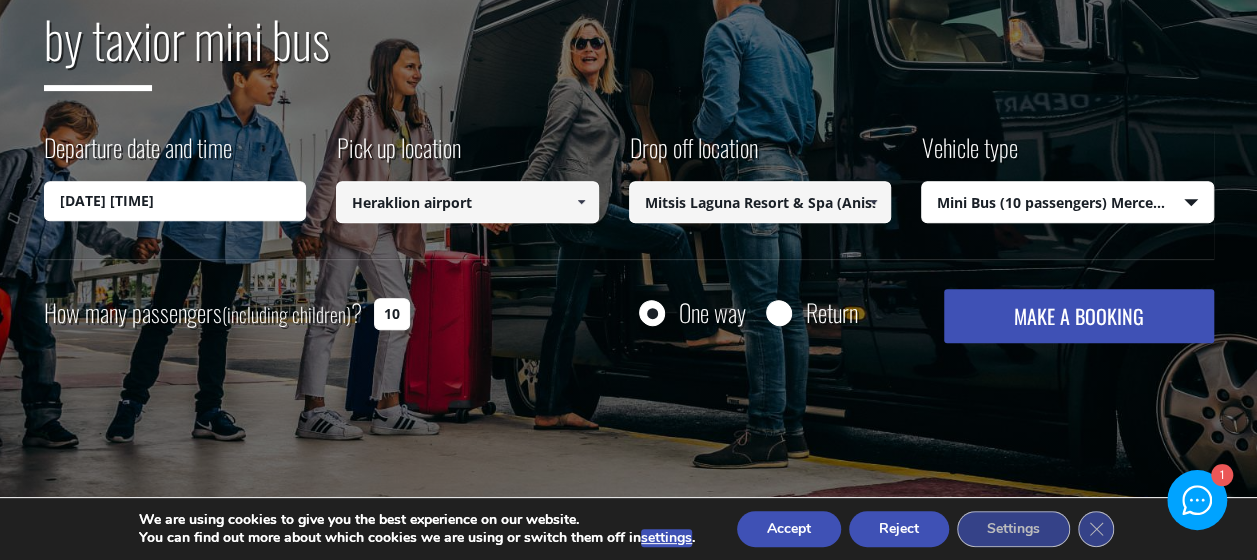 type on "10" 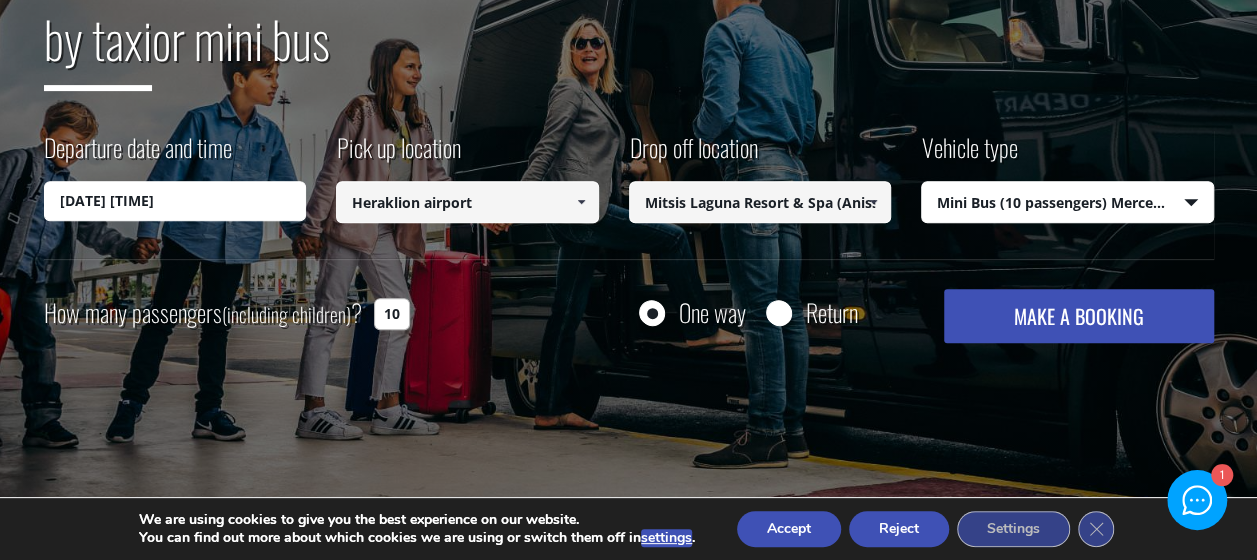 click on "MAKE A BOOKING" at bounding box center (1078, 316) 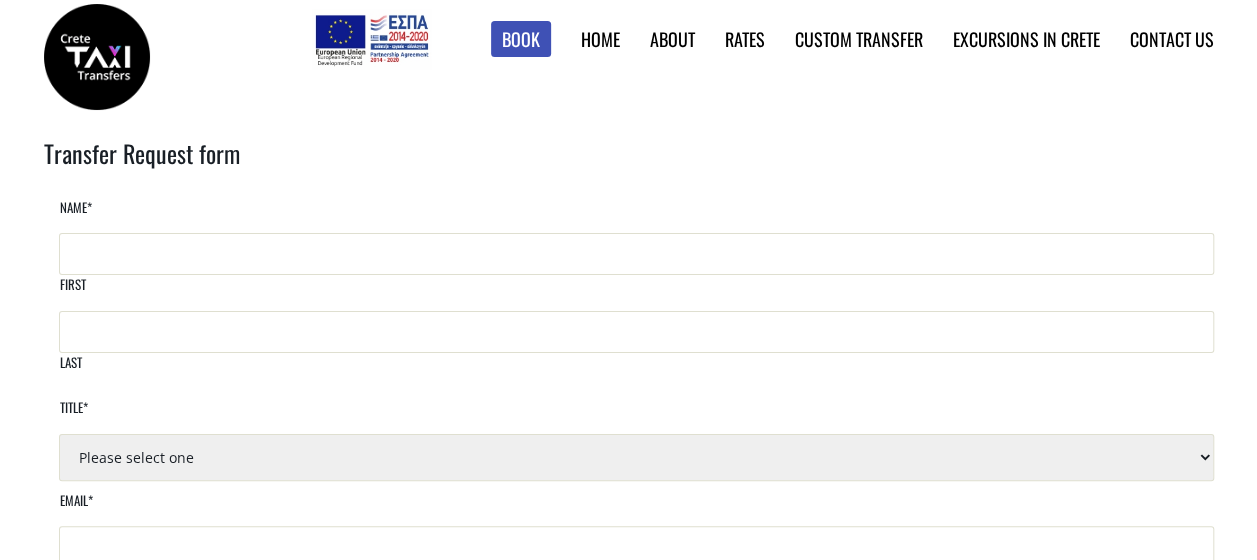 scroll, scrollTop: 0, scrollLeft: 0, axis: both 